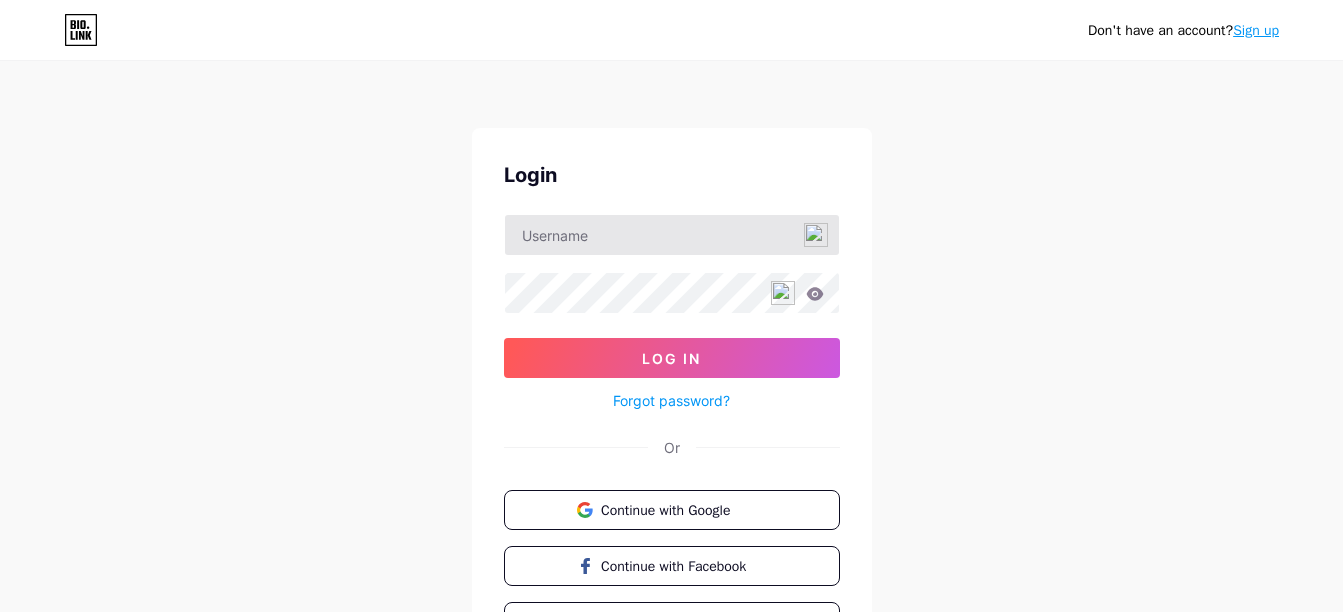 scroll, scrollTop: 0, scrollLeft: 0, axis: both 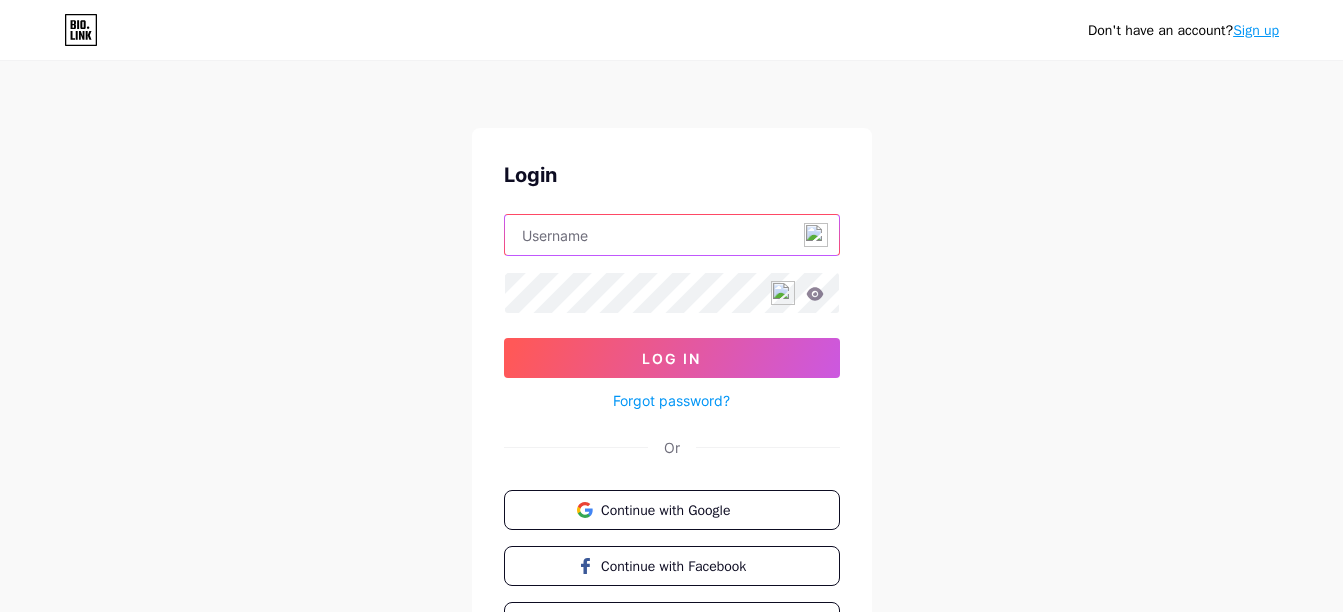 click at bounding box center (672, 235) 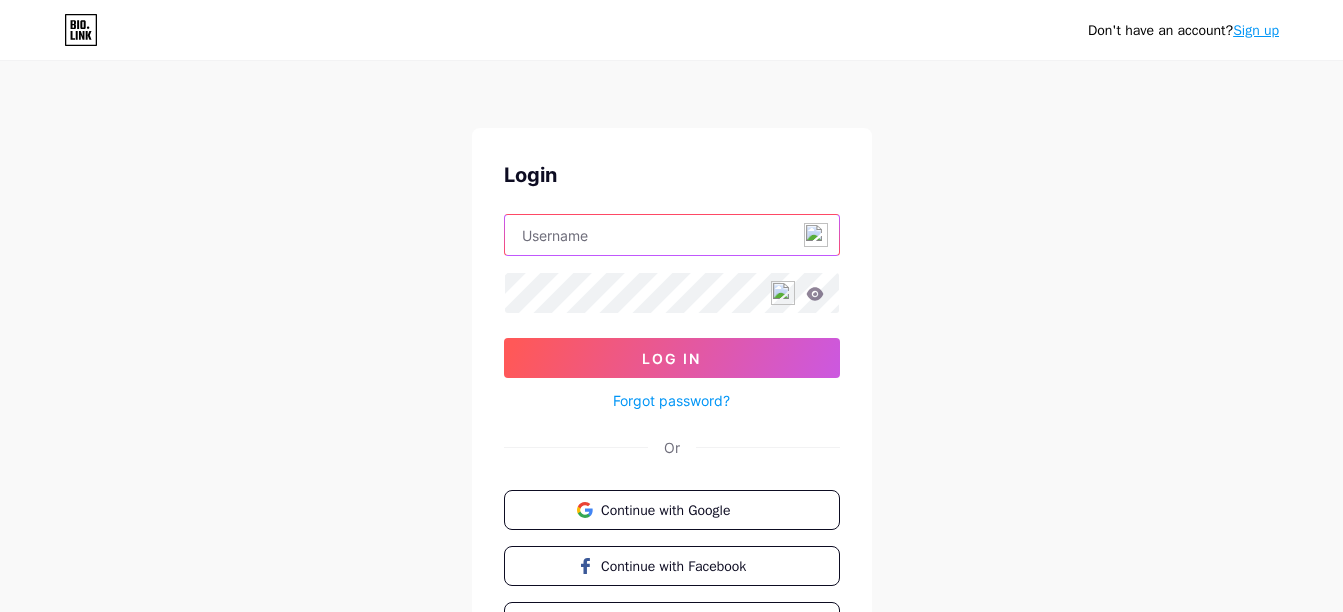 click at bounding box center (672, 235) 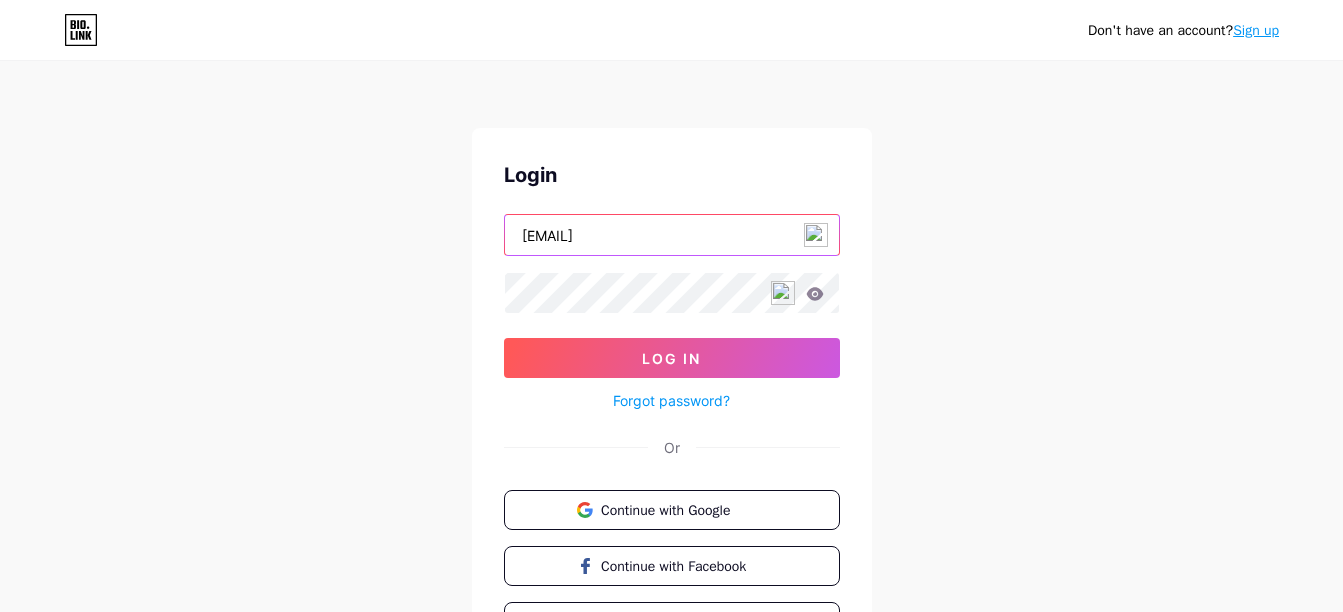type on "[EMAIL]" 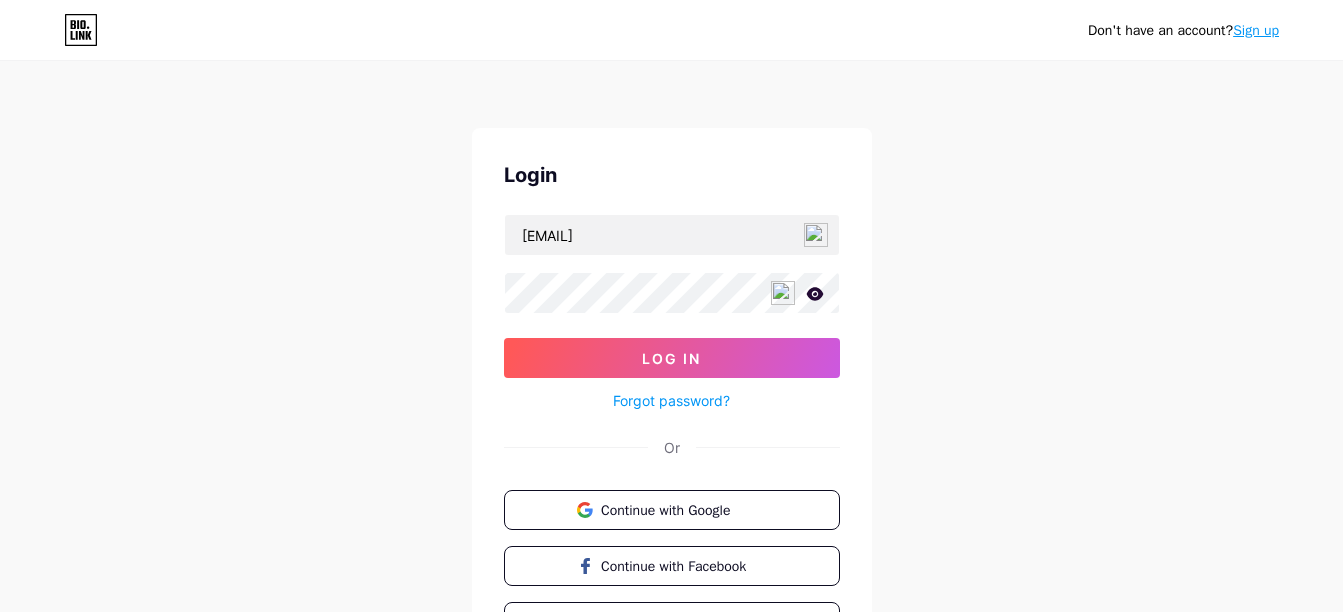 click 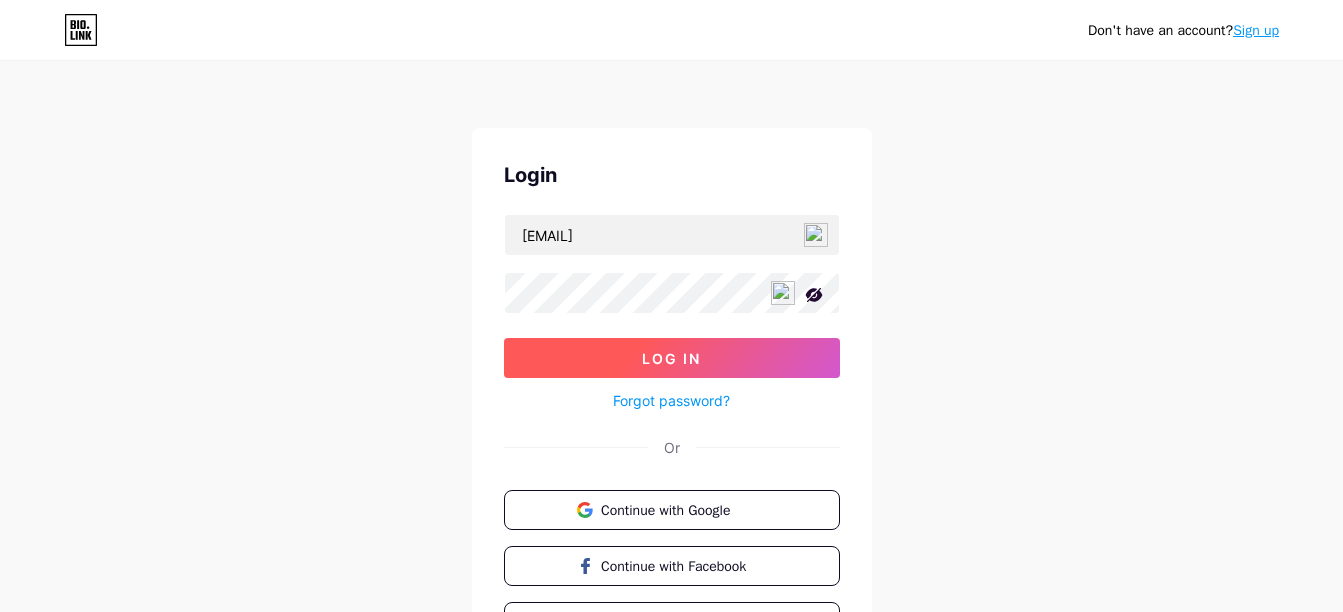 click on "Log In" at bounding box center [671, 358] 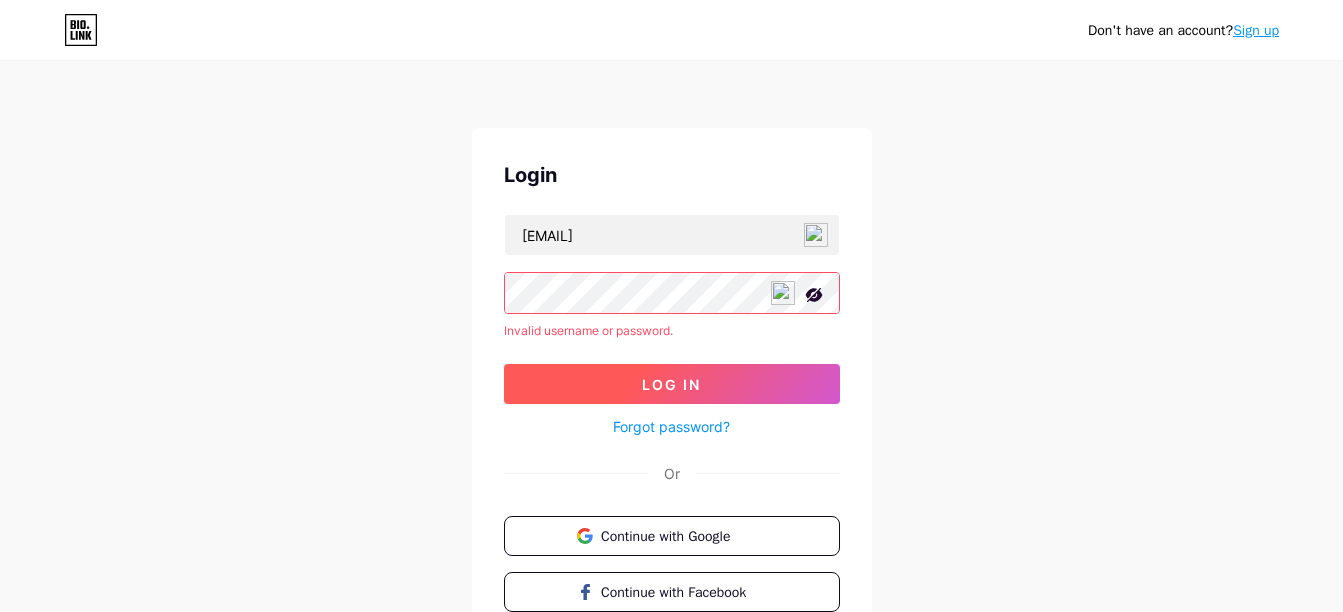 click on "Log In" at bounding box center (671, 384) 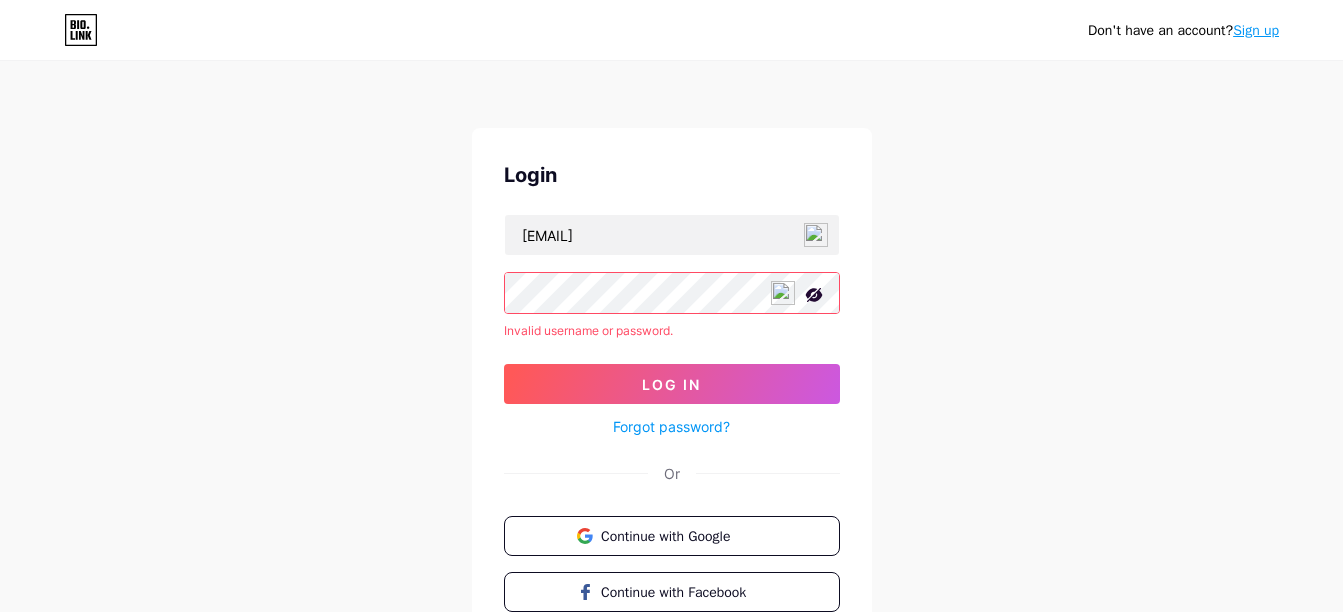 click on "Forgot password?" at bounding box center [671, 426] 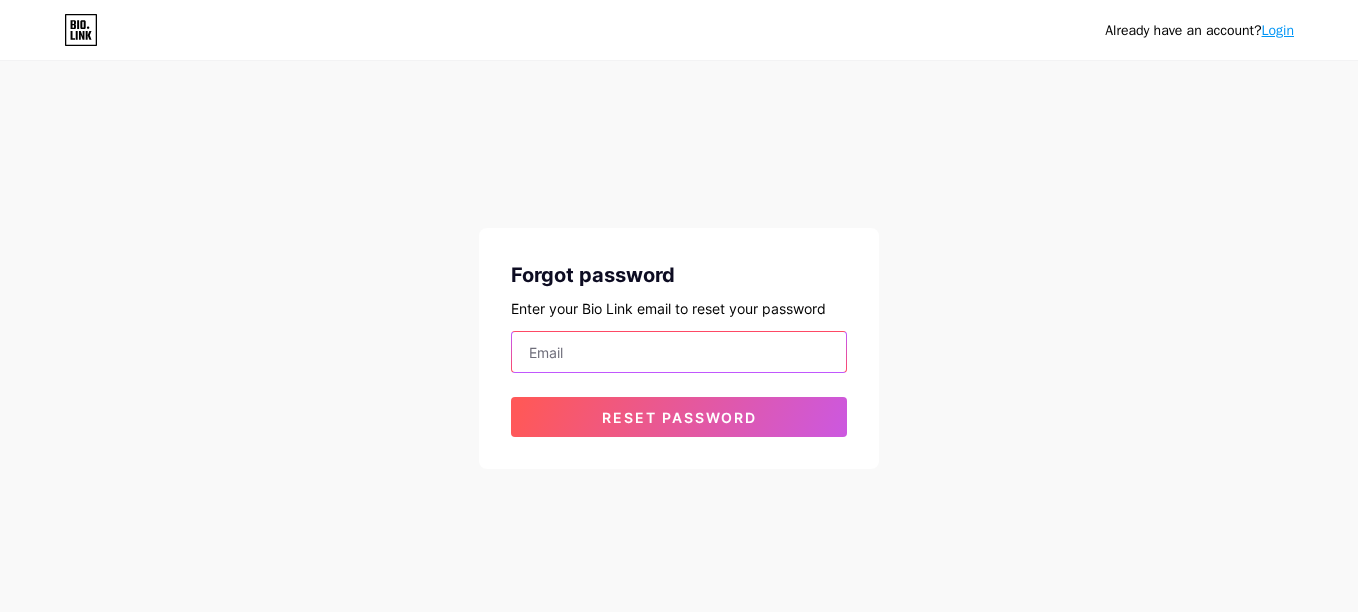 click at bounding box center (679, 352) 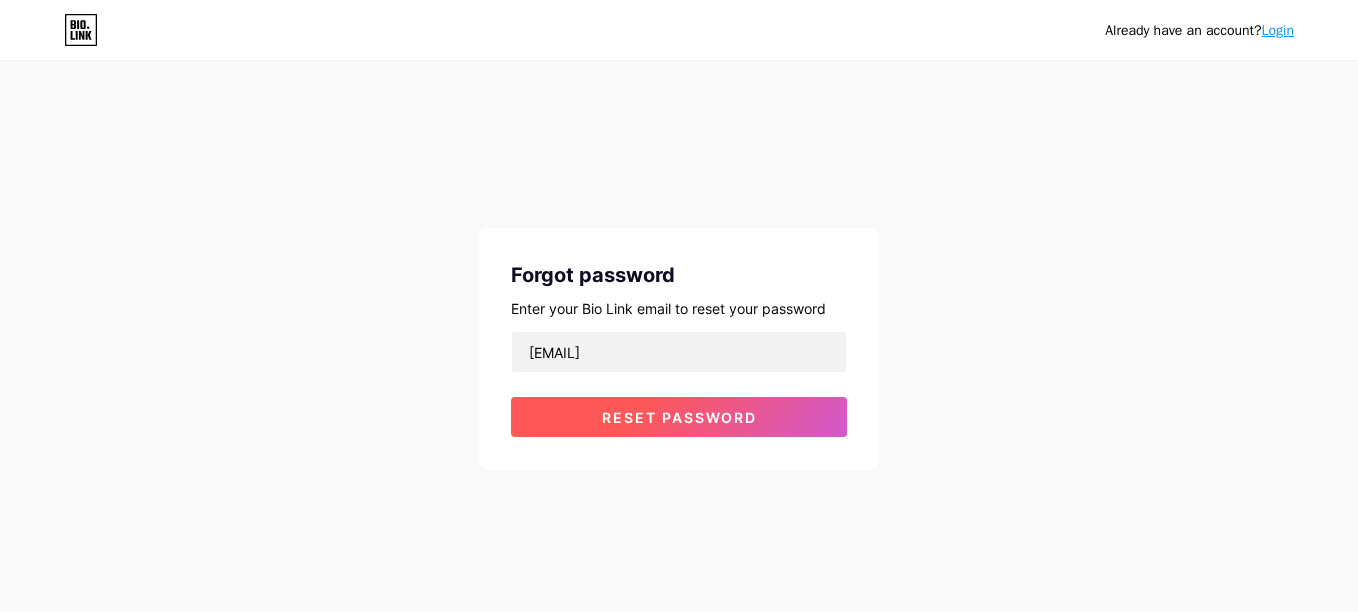 click on "Reset password" at bounding box center (679, 417) 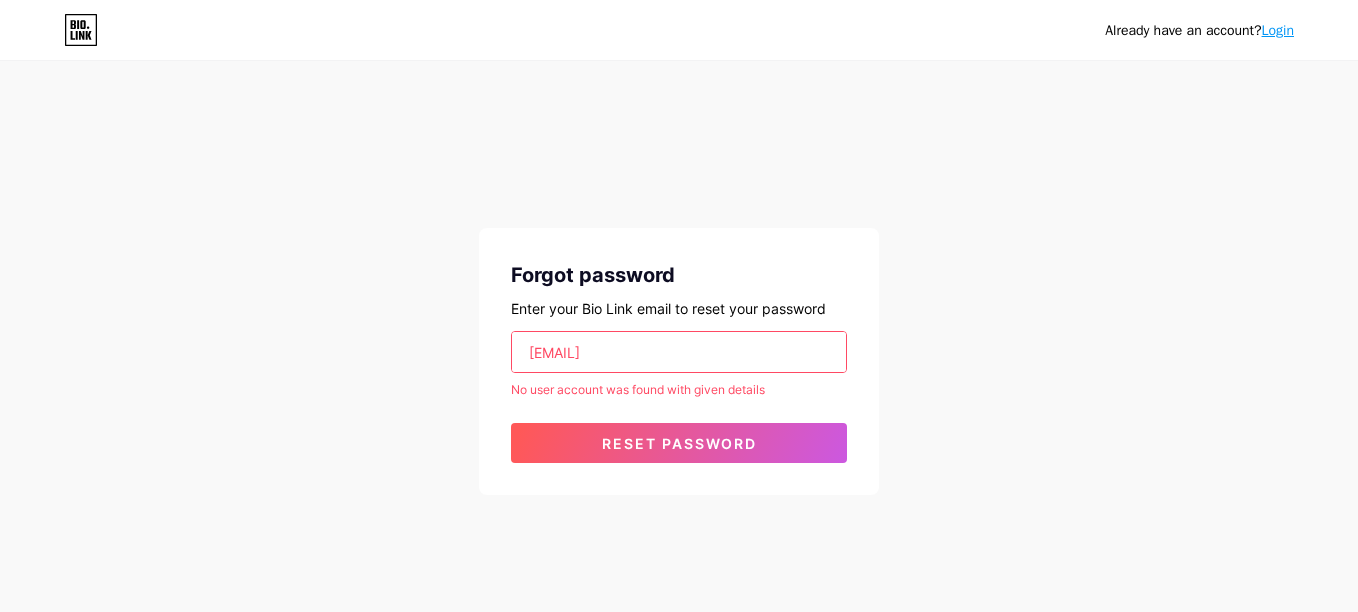 drag, startPoint x: 758, startPoint y: 360, endPoint x: 472, endPoint y: 370, distance: 286.17477 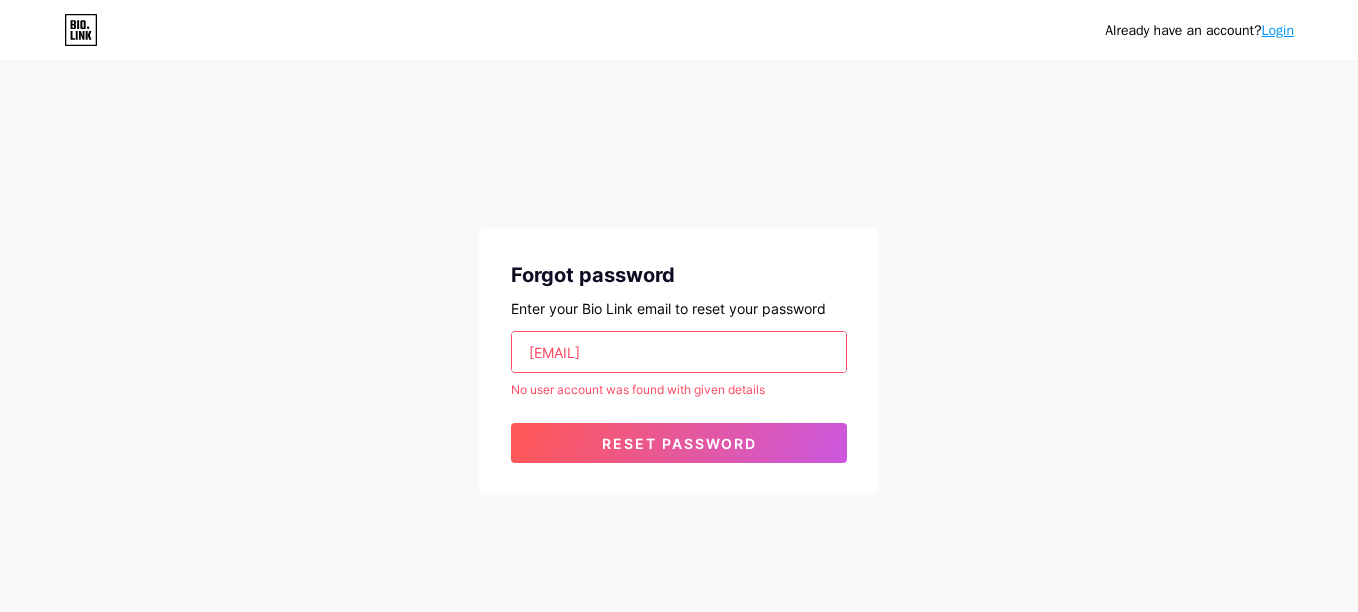 click on "Already have an account?  Login   Forgot password
Enter your Bio Link email to reset your password
madelinelianny22@gmail.com   No user account was found with given details     Reset password" at bounding box center [679, 279] 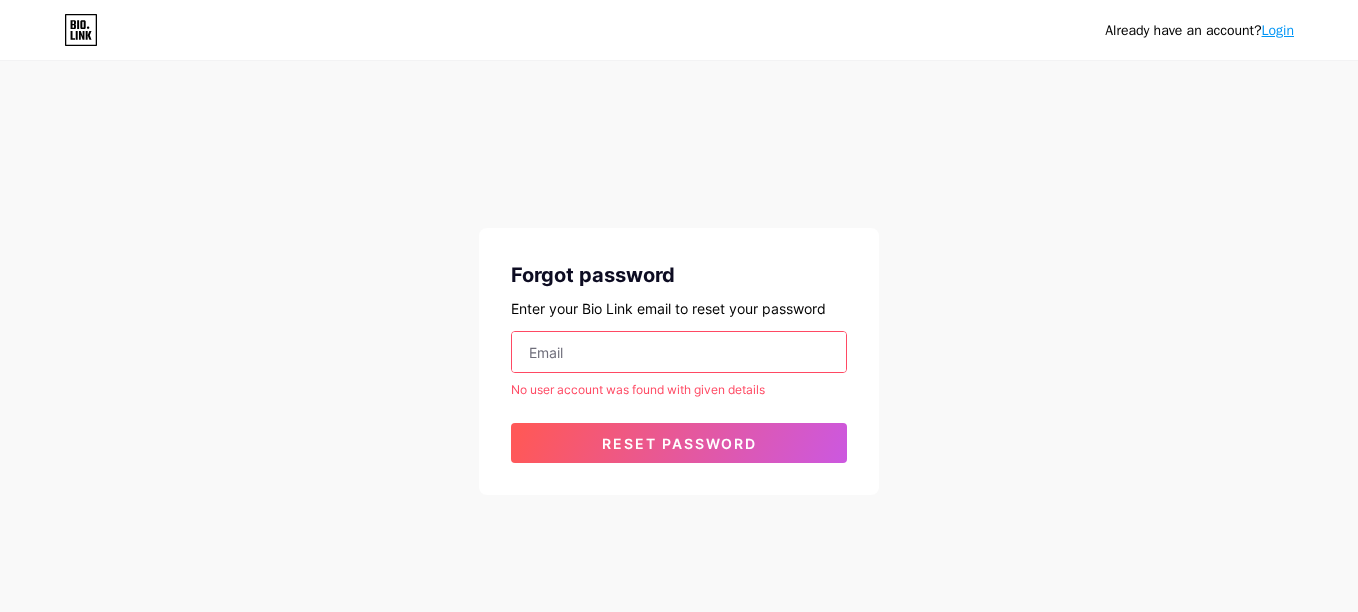 type 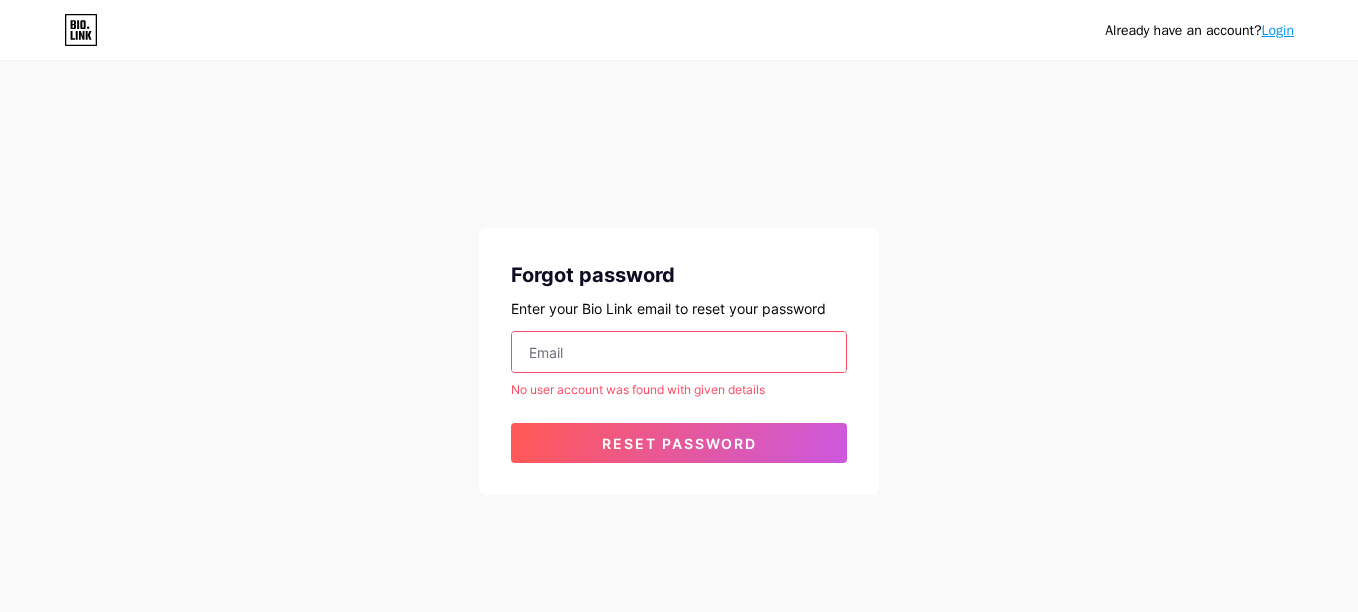 click on "Login" at bounding box center (1278, 30) 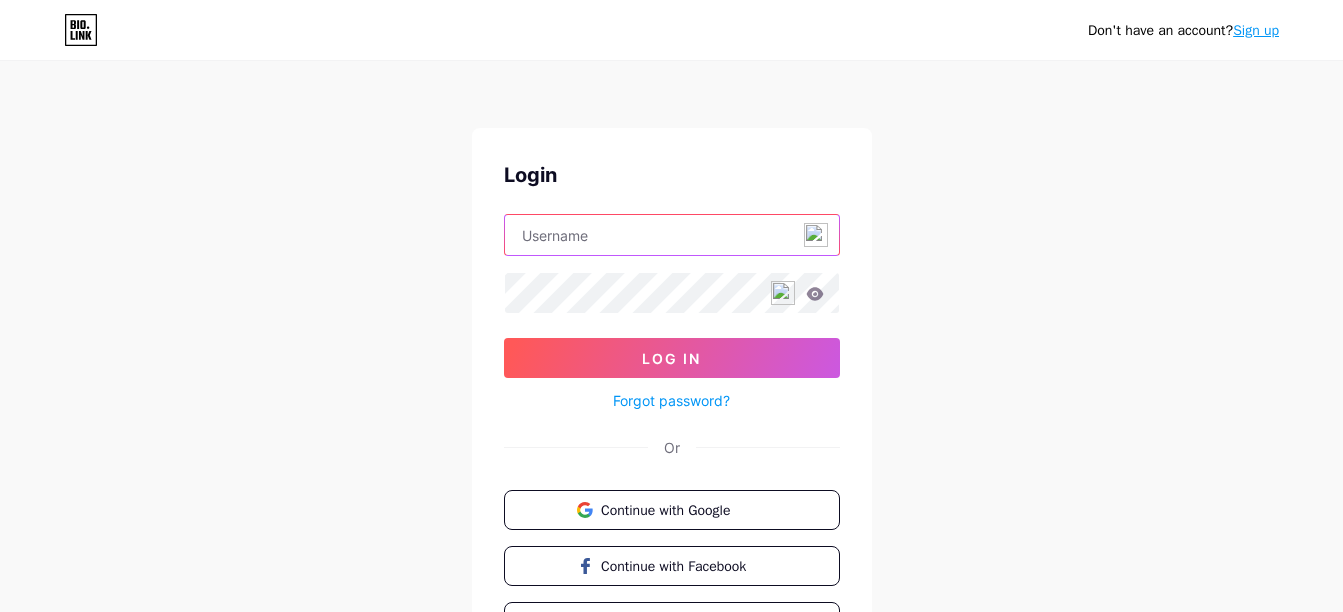 click at bounding box center [672, 235] 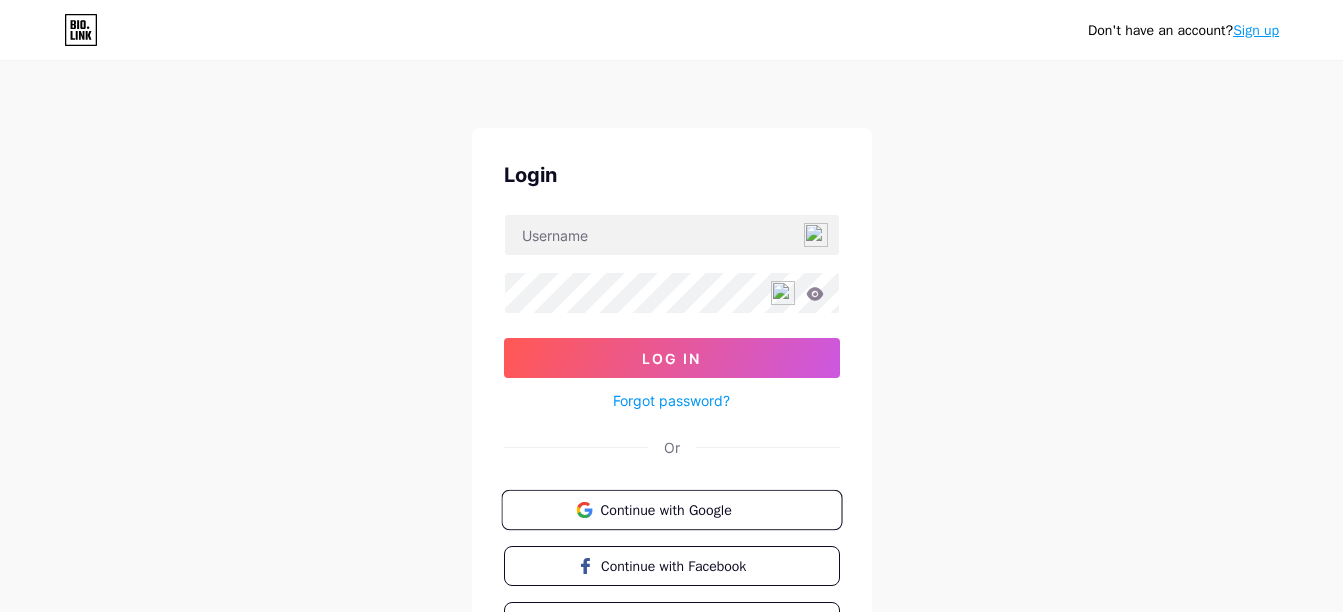 click on "Continue with Google" at bounding box center (683, 509) 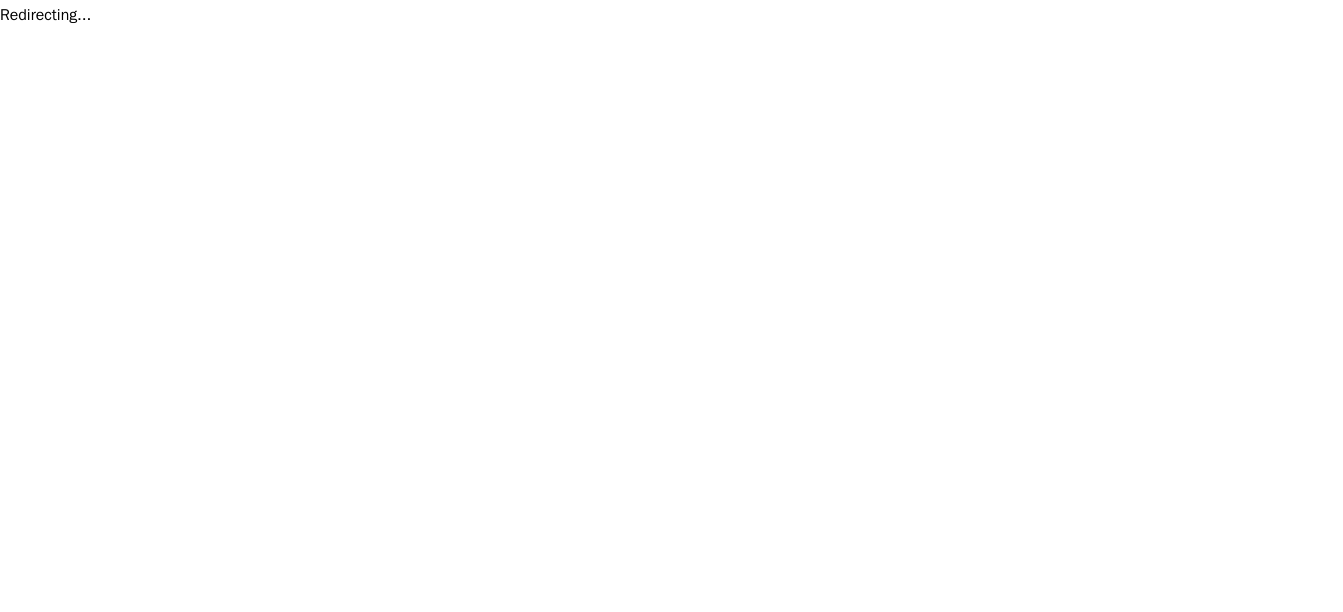 scroll, scrollTop: 0, scrollLeft: 0, axis: both 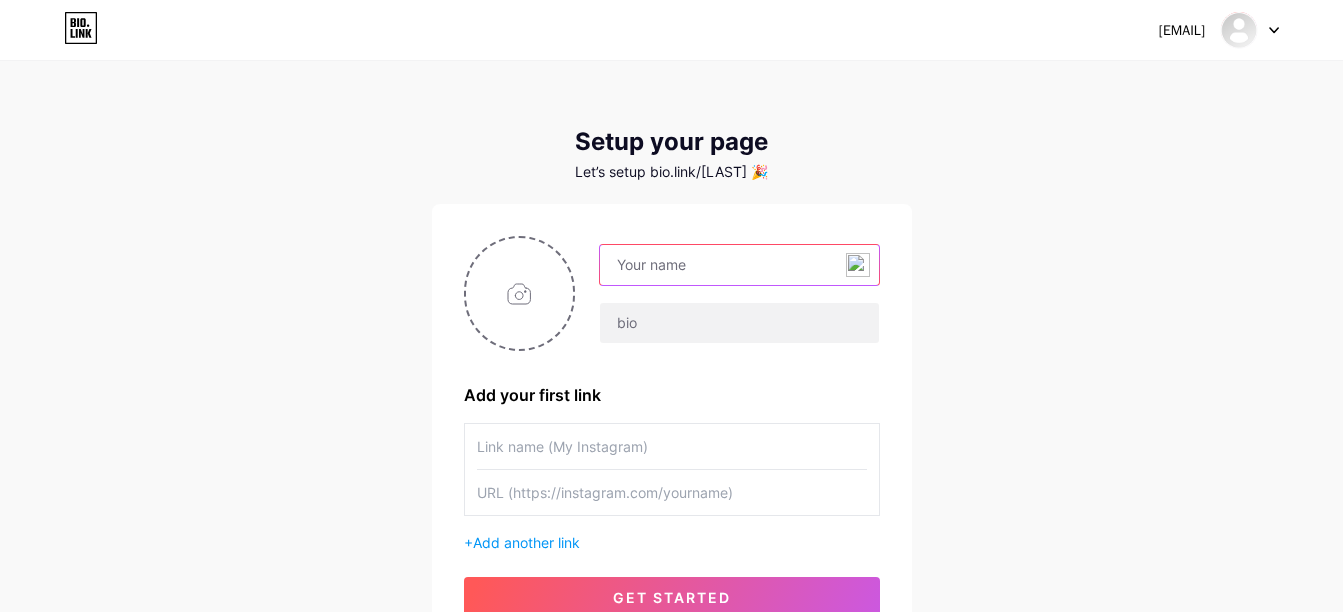 click at bounding box center (739, 265) 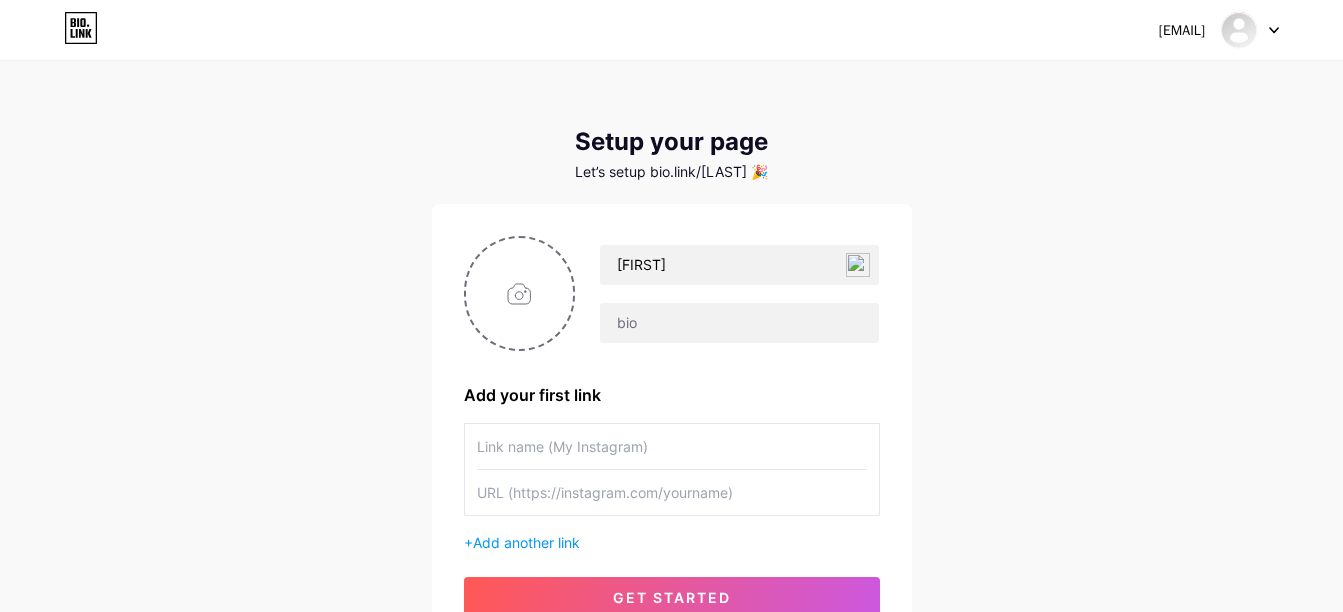 click on "[EMAIL]           Dashboard     Logout   Setup your page   Let’s setup bio.link/[LAST] 🎉               [FIRST]         Add your first link
+  Add another link     get started" at bounding box center (671, 356) 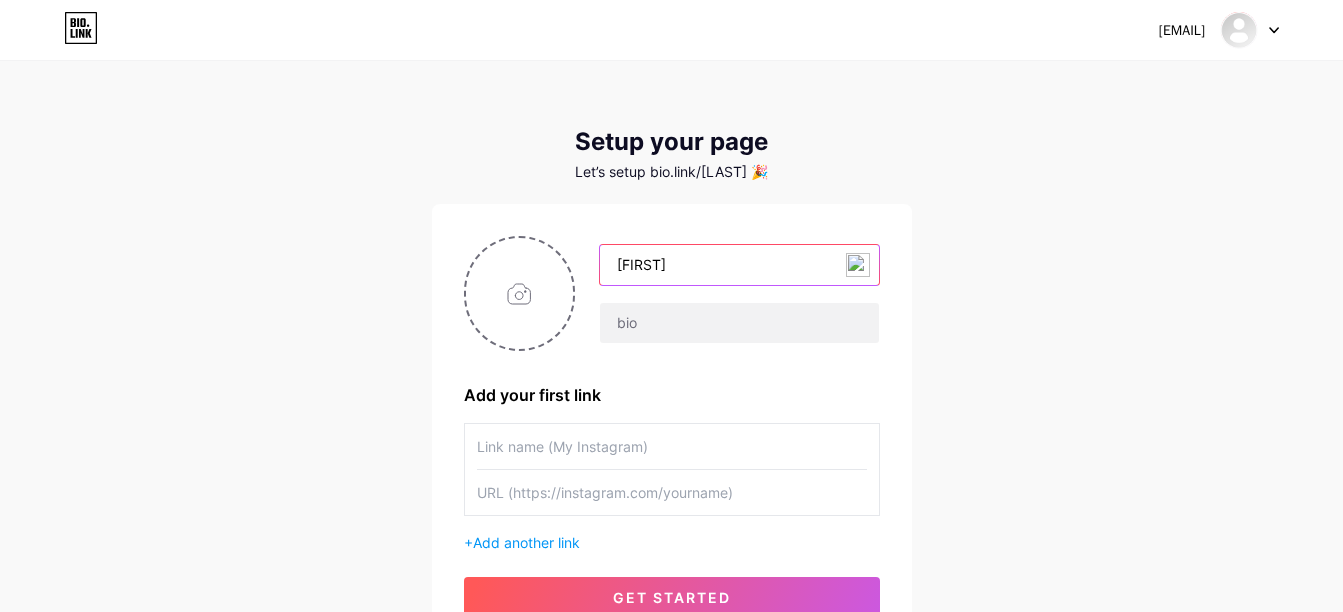 click on "[FIRST]" at bounding box center [739, 265] 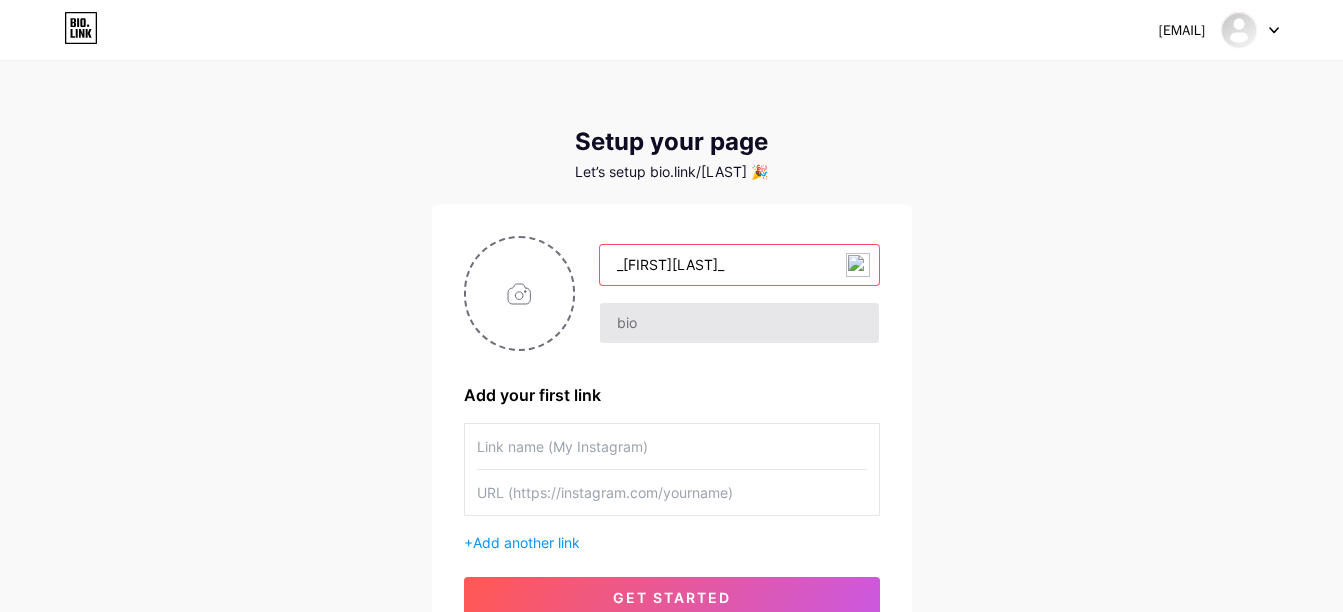 type on "_[FIRST][LAST]_" 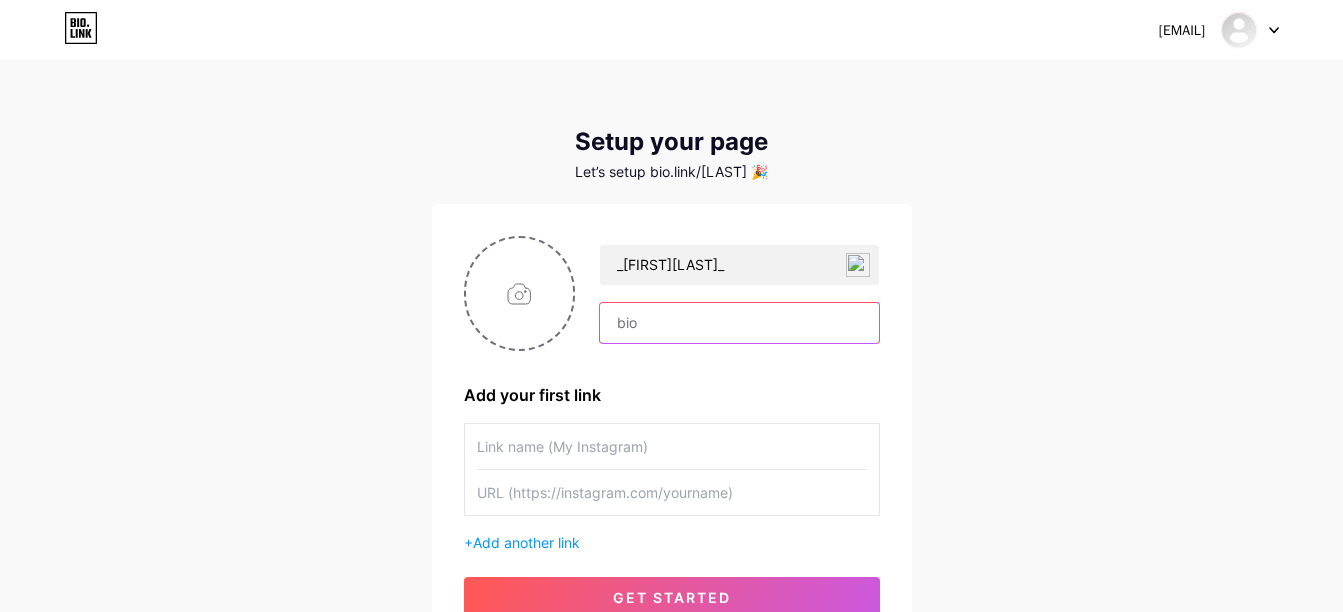 click at bounding box center (739, 323) 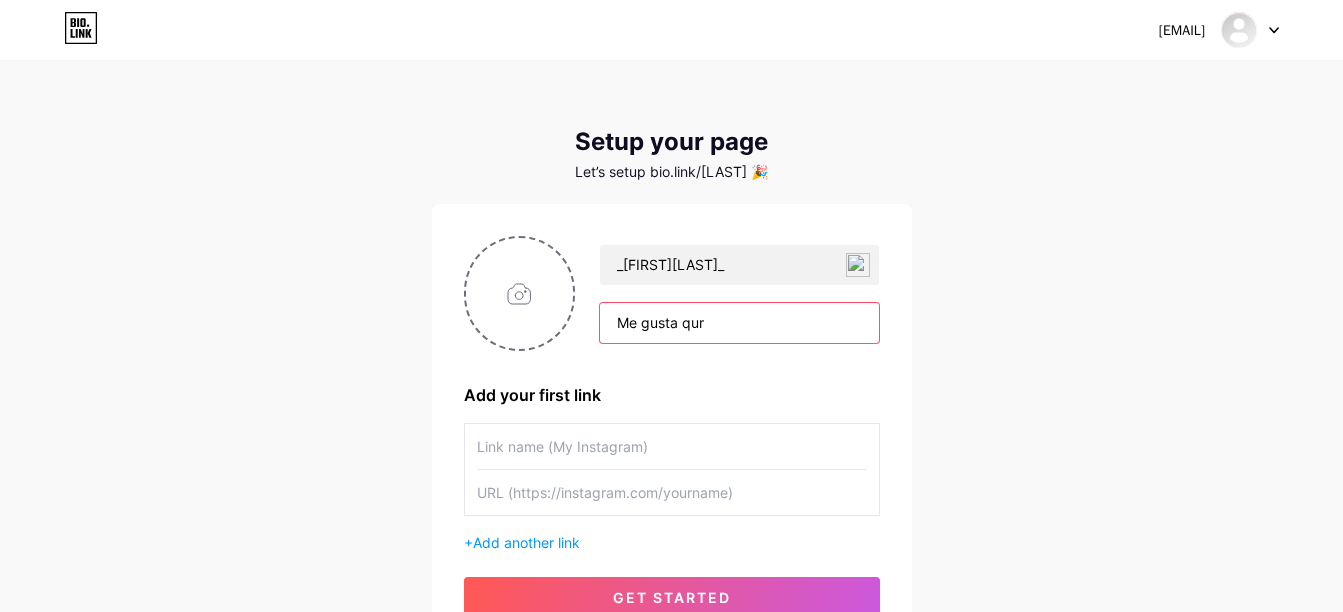 scroll, scrollTop: 1, scrollLeft: 0, axis: vertical 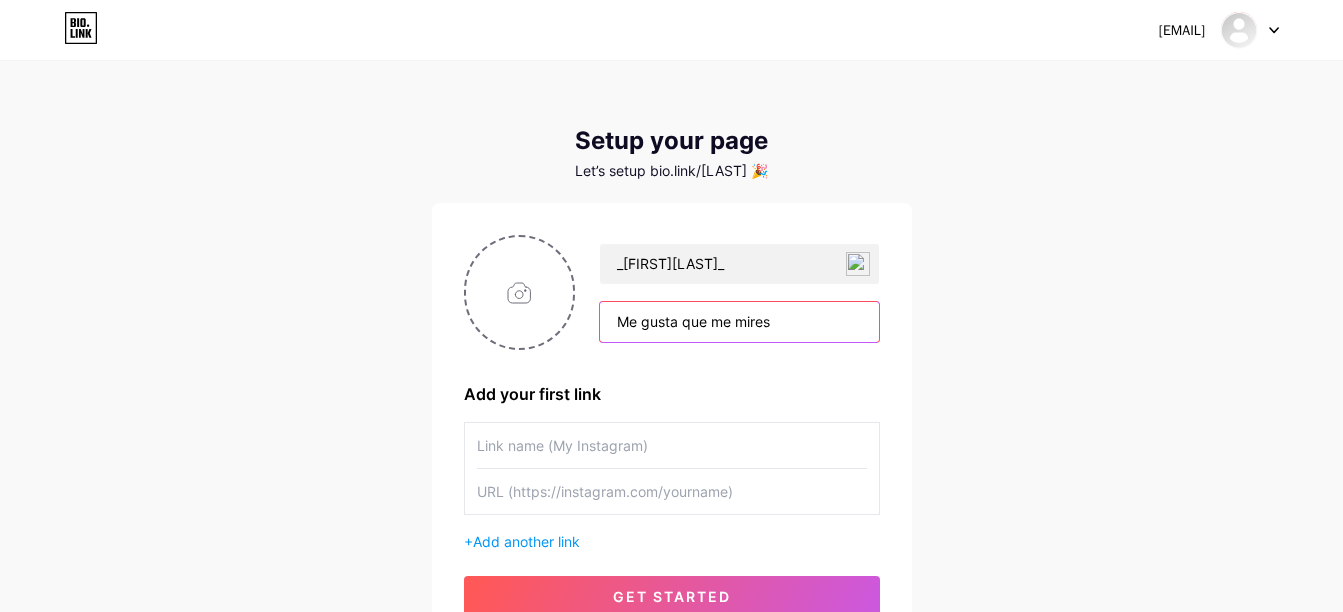 click on "Me gusta que me mires" at bounding box center (739, 322) 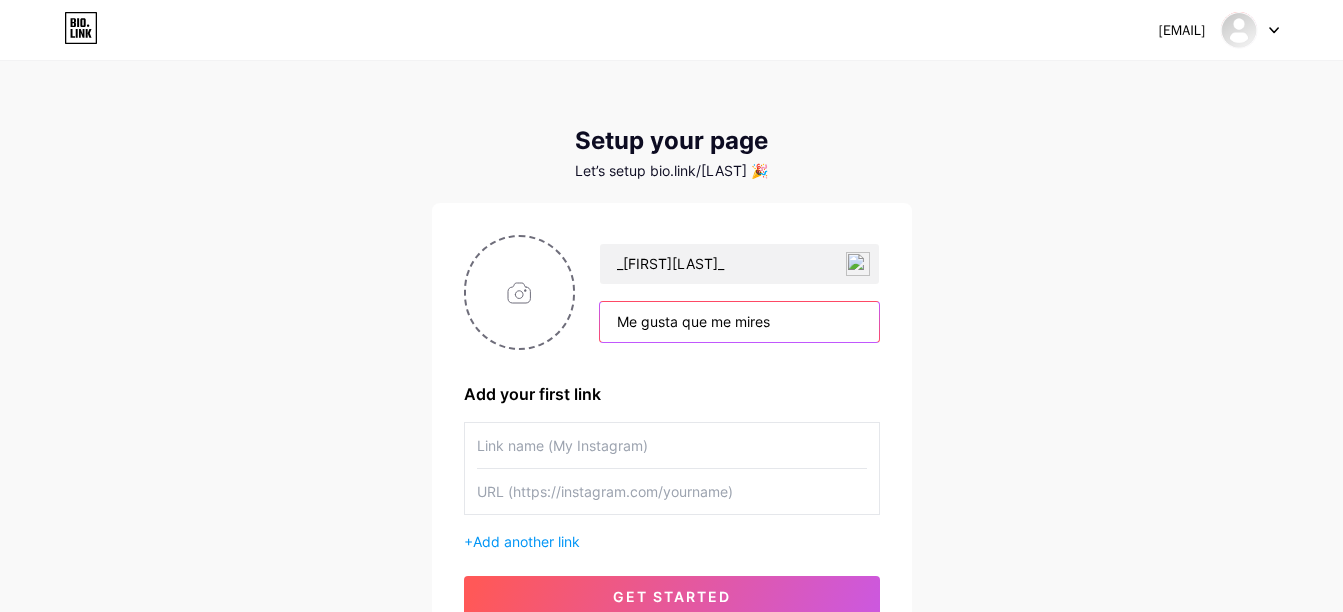 type on "Me gusta que me mires" 